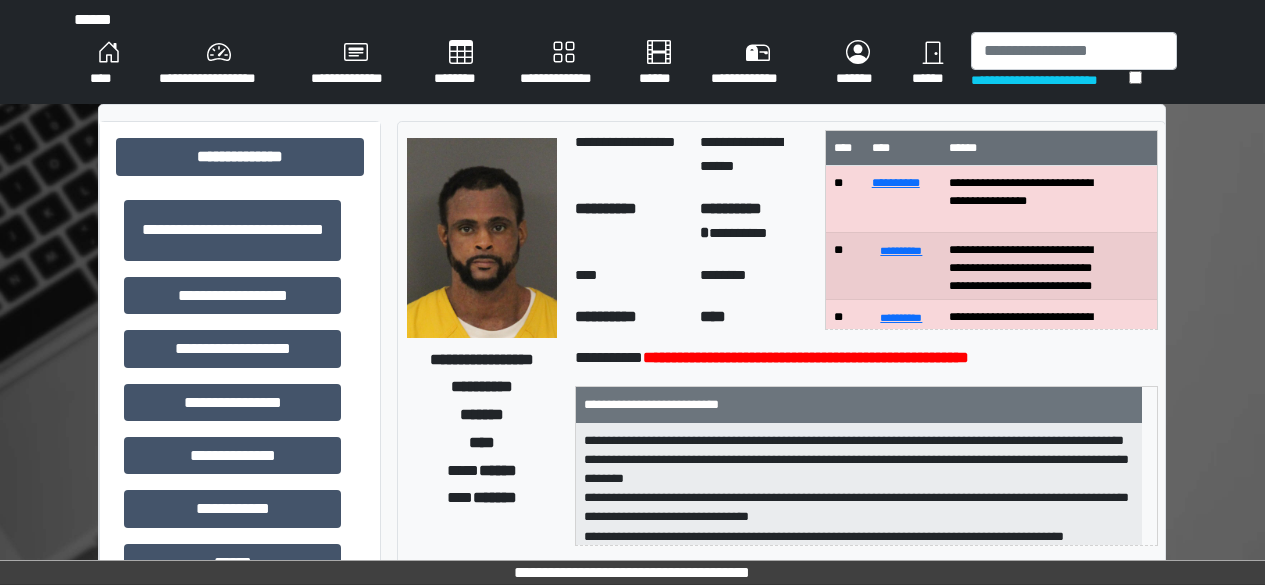 scroll, scrollTop: 0, scrollLeft: 0, axis: both 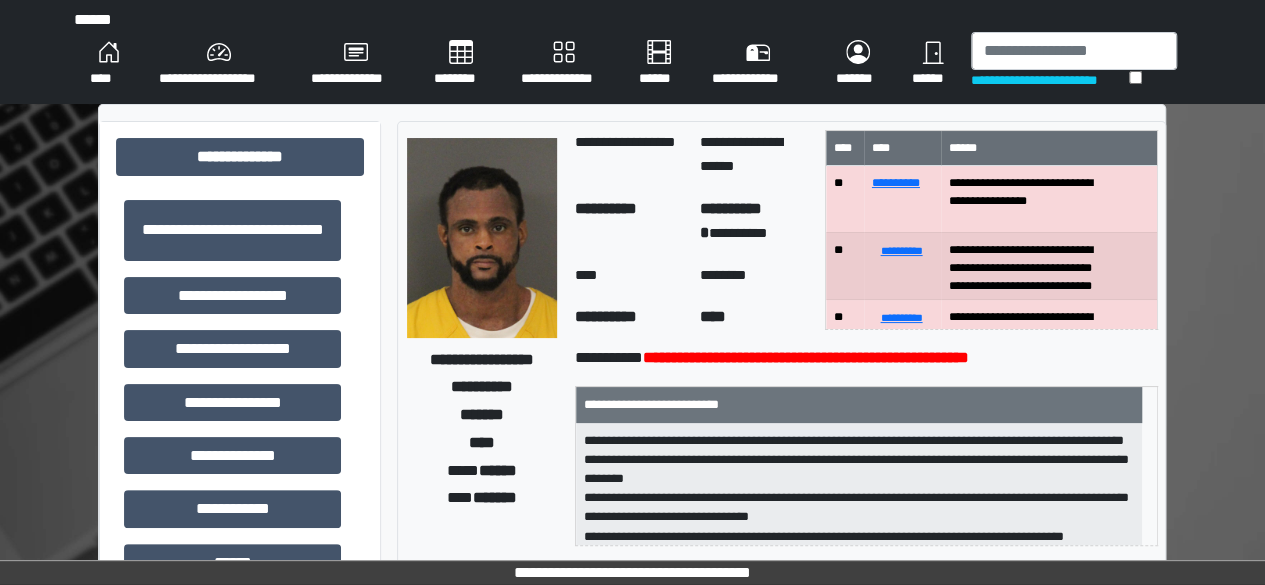 click on "****" at bounding box center [108, 64] 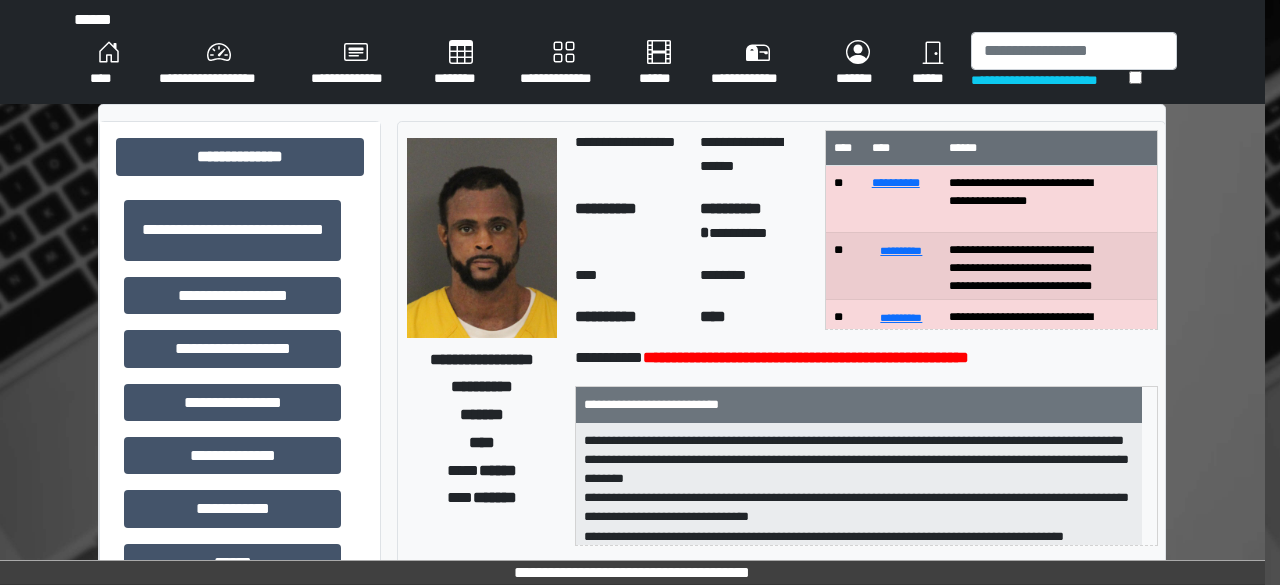 click on "****" at bounding box center (108, 64) 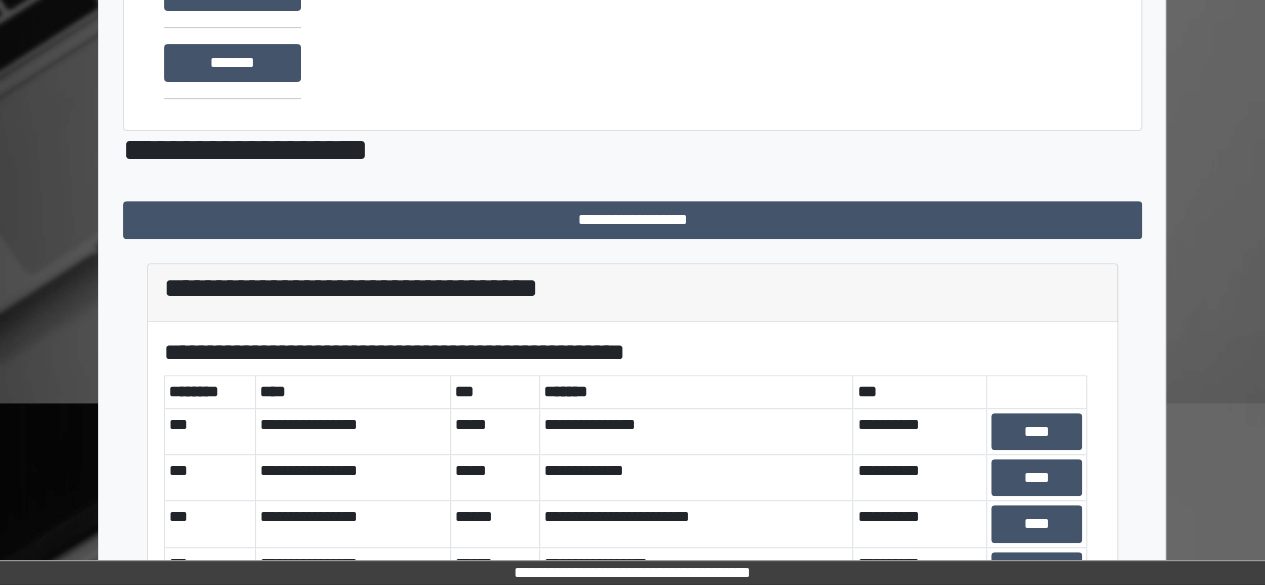 scroll, scrollTop: 337, scrollLeft: 0, axis: vertical 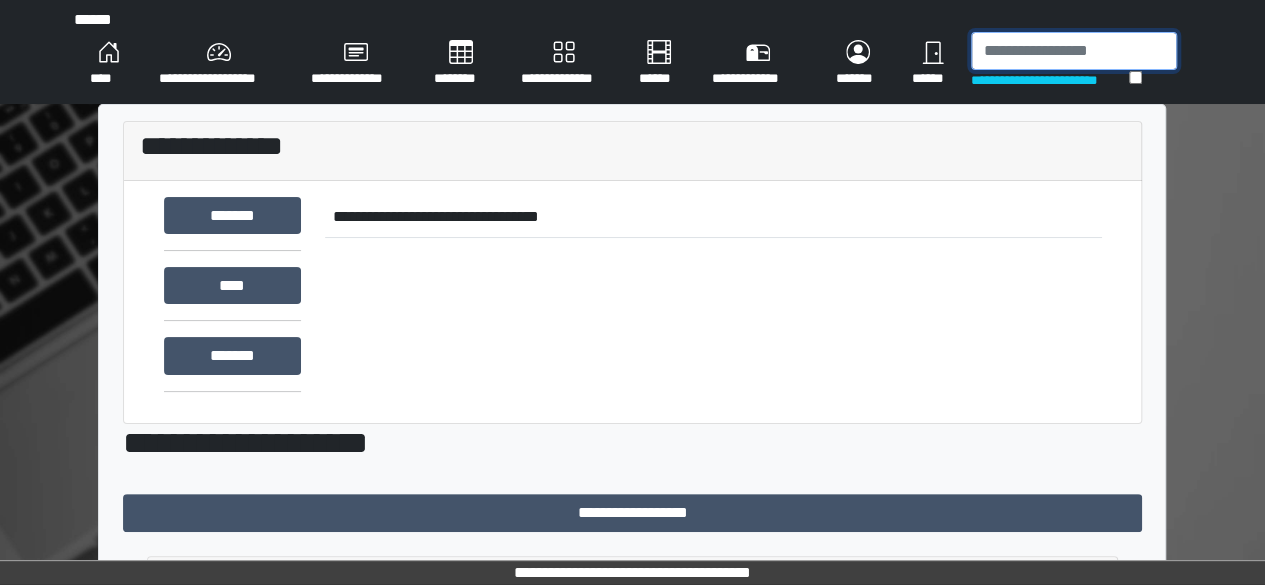 click at bounding box center (1074, 51) 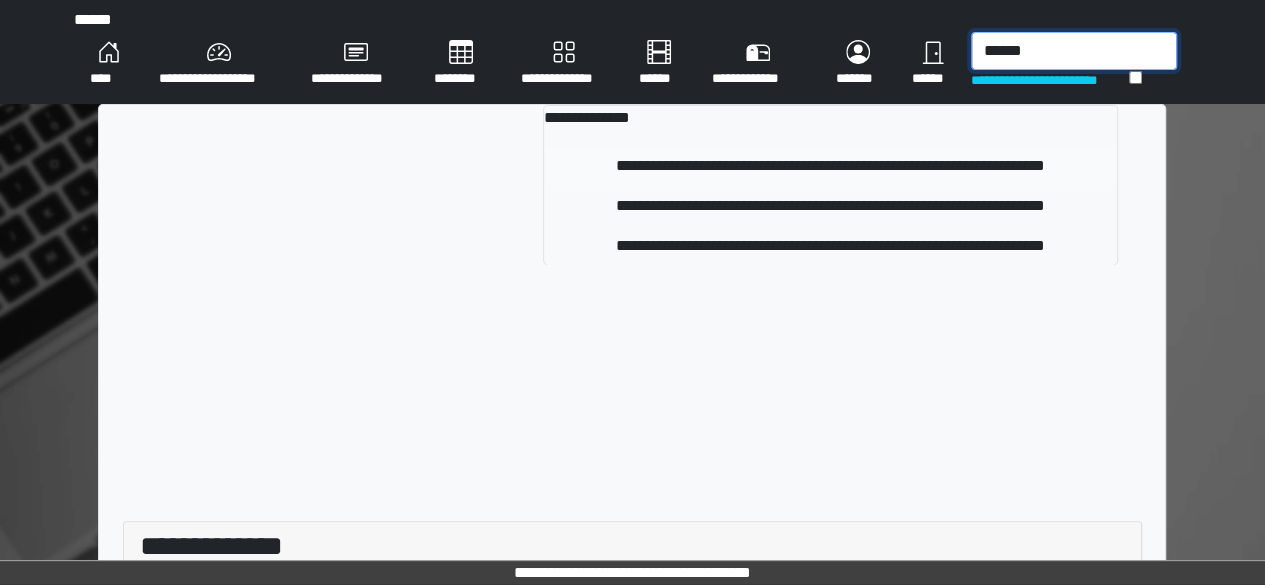 type on "******" 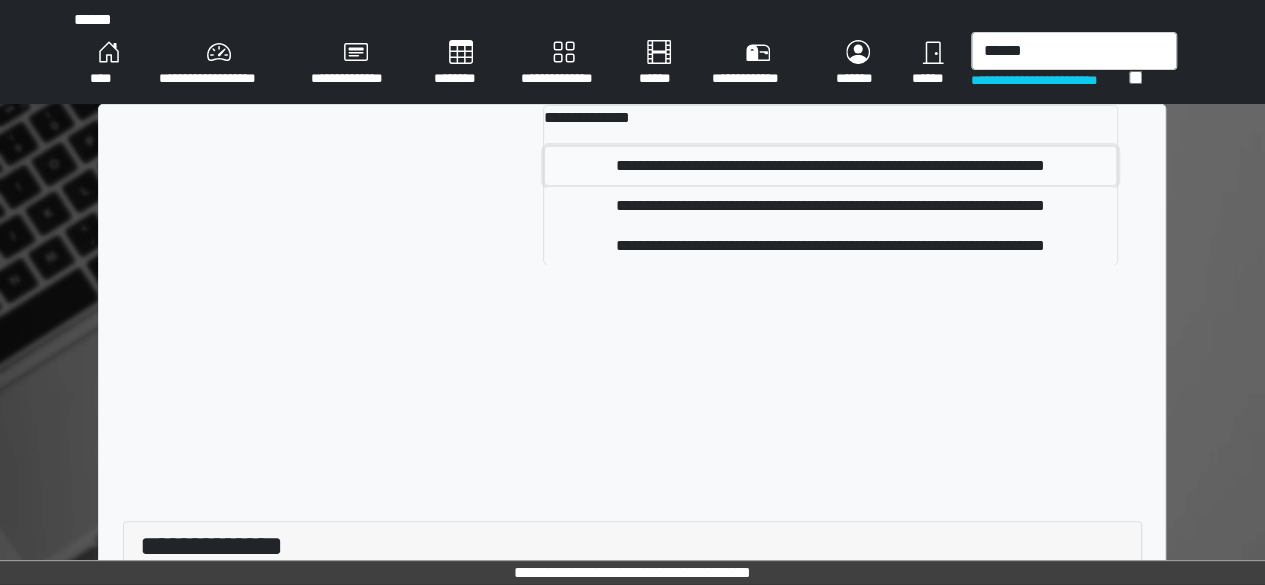 click on "**********" at bounding box center [830, 166] 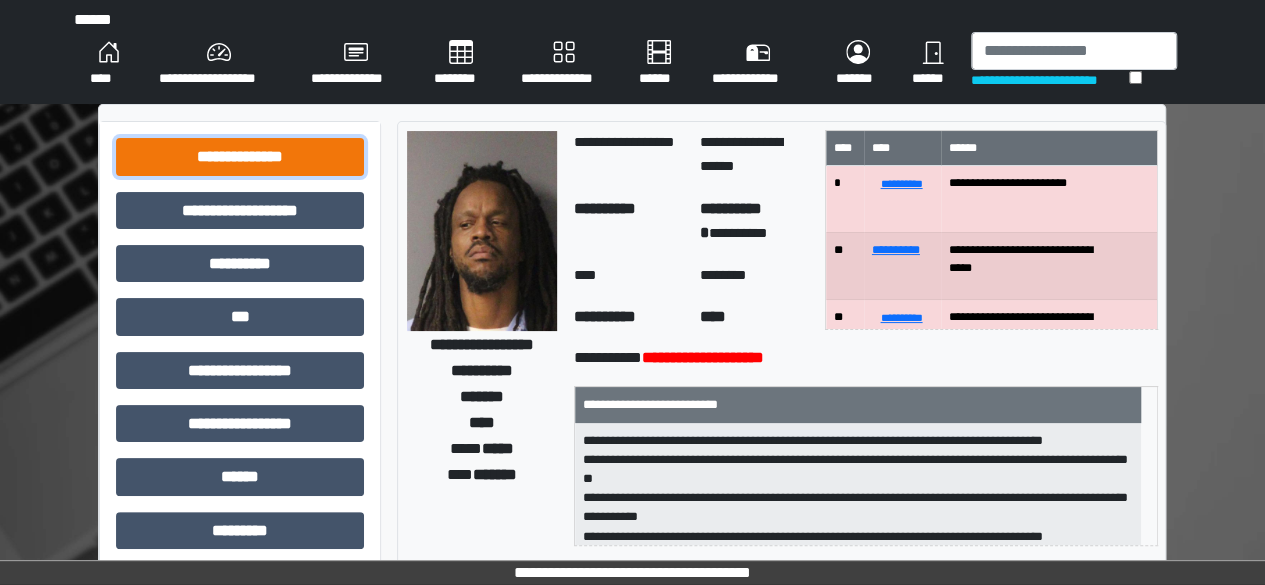 click on "**********" at bounding box center (240, 156) 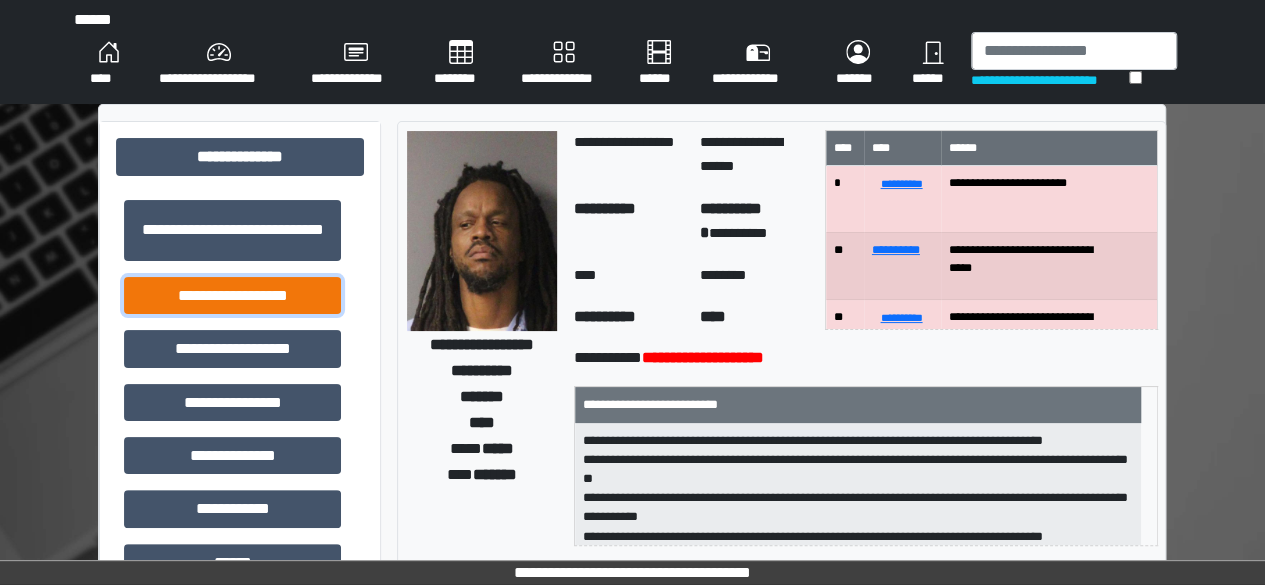 click on "**********" at bounding box center (232, 295) 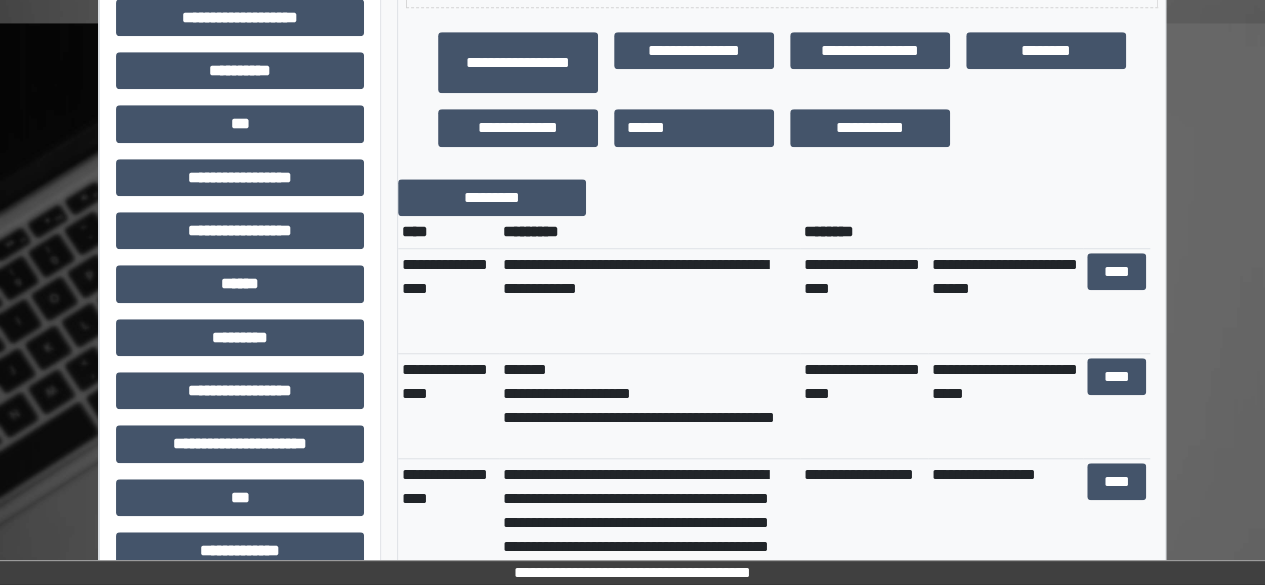 scroll, scrollTop: 687, scrollLeft: 0, axis: vertical 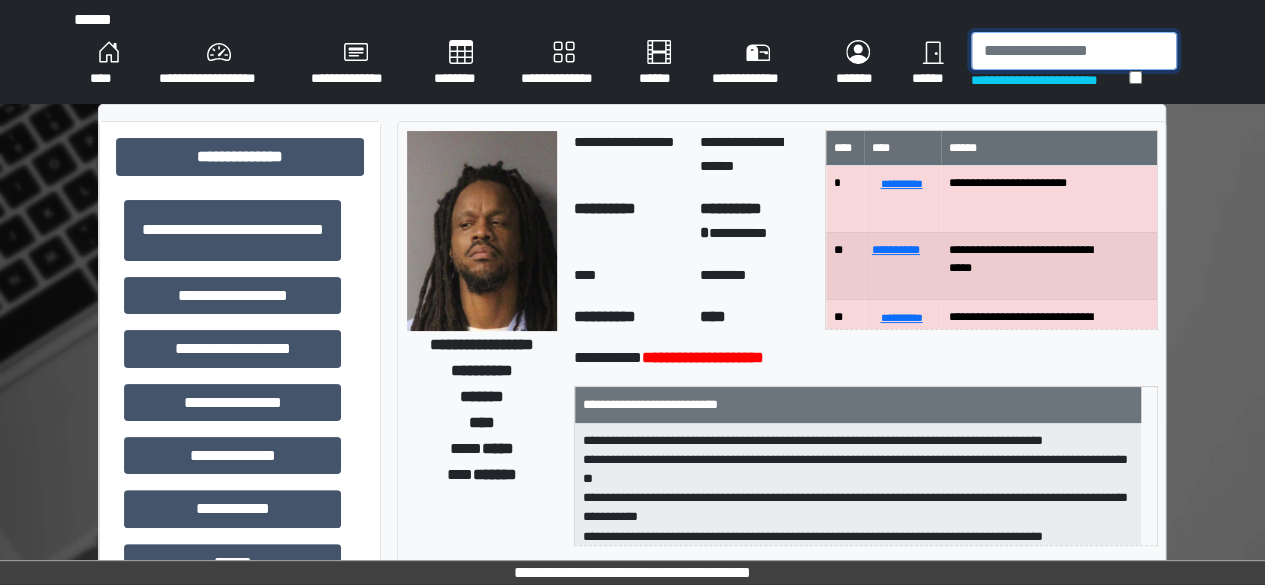click at bounding box center (1074, 51) 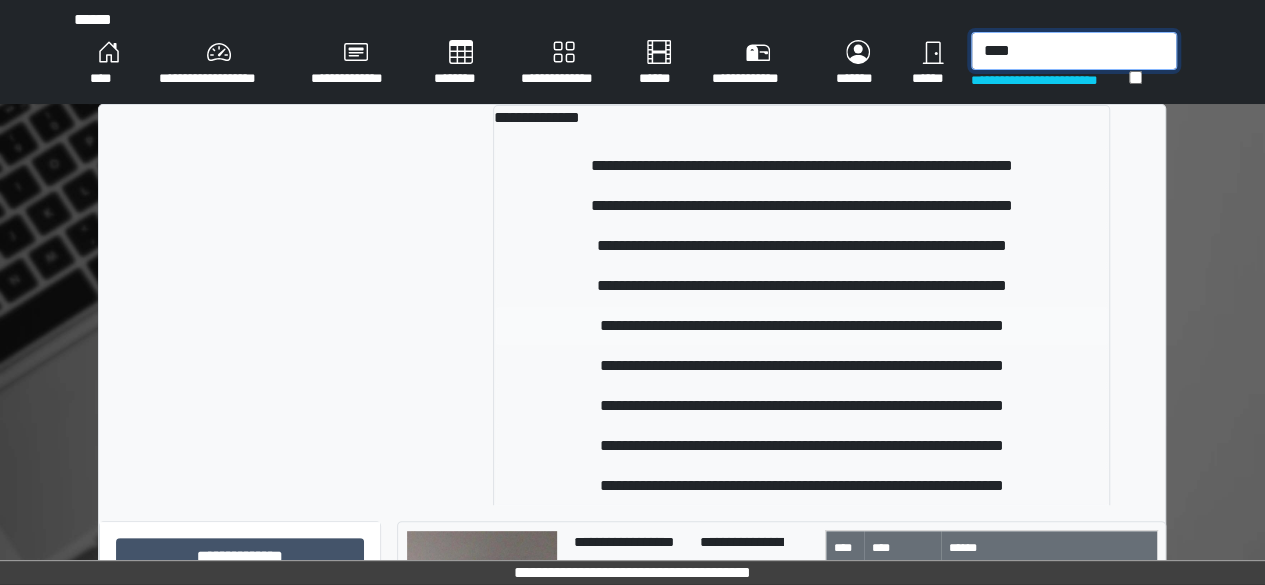 scroll, scrollTop: 129, scrollLeft: 0, axis: vertical 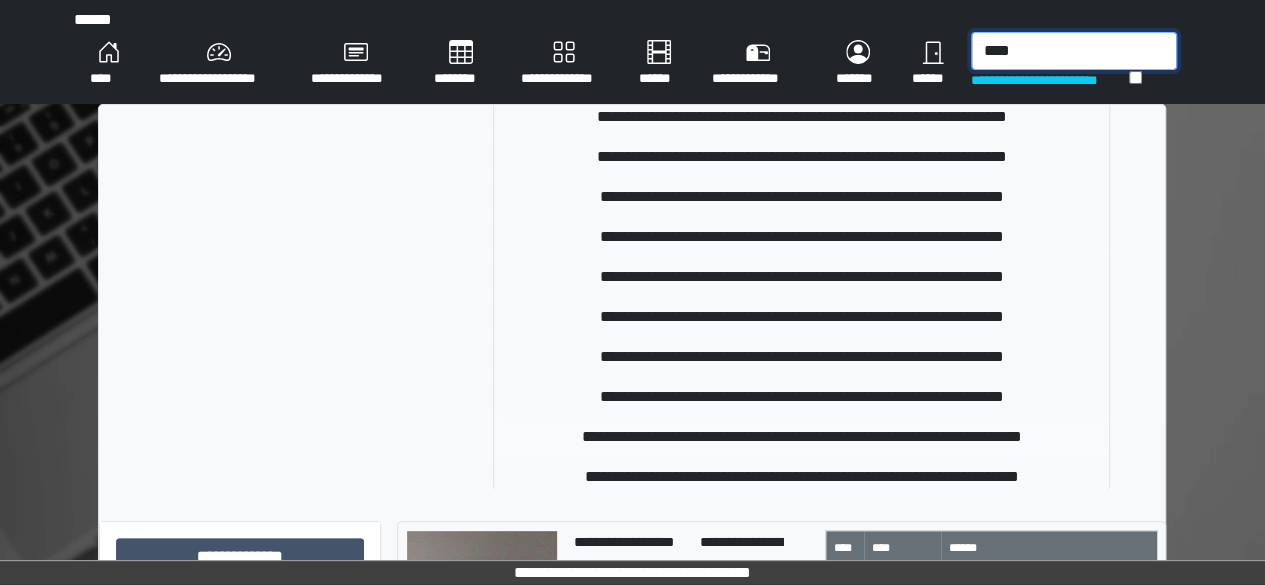 type on "****" 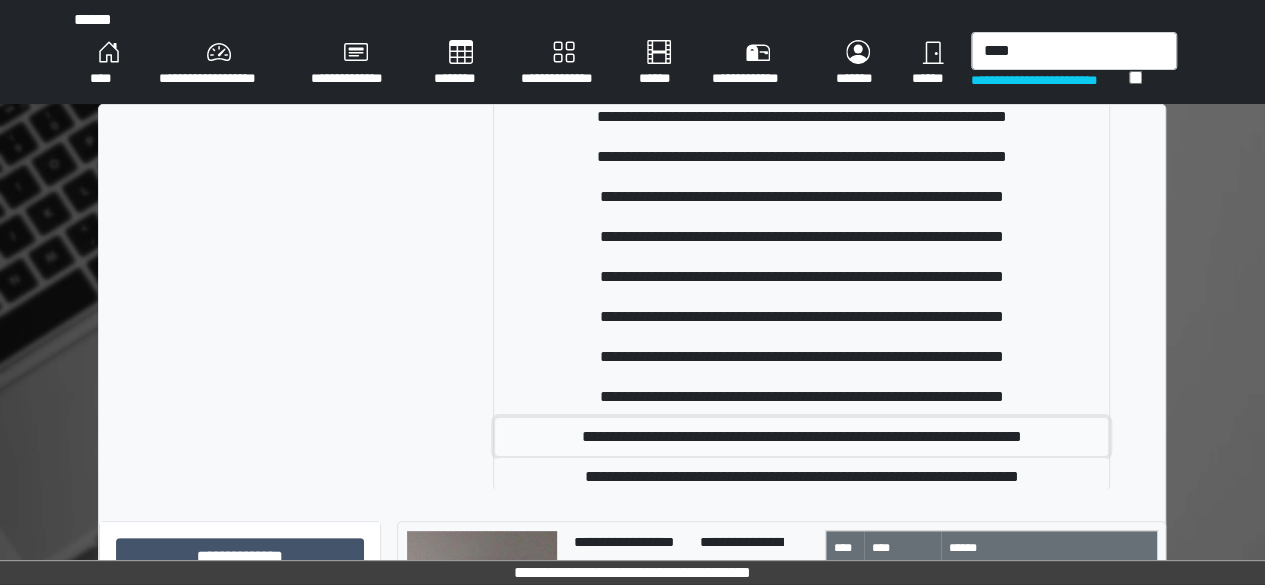 click on "**********" at bounding box center (802, 437) 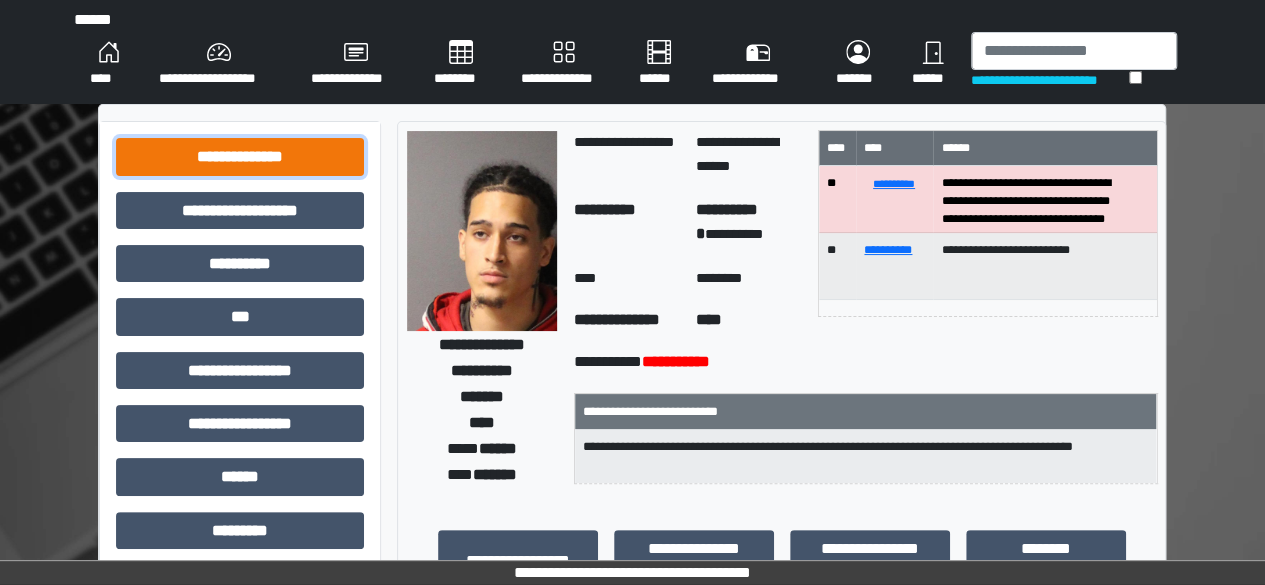 click on "**********" at bounding box center (240, 156) 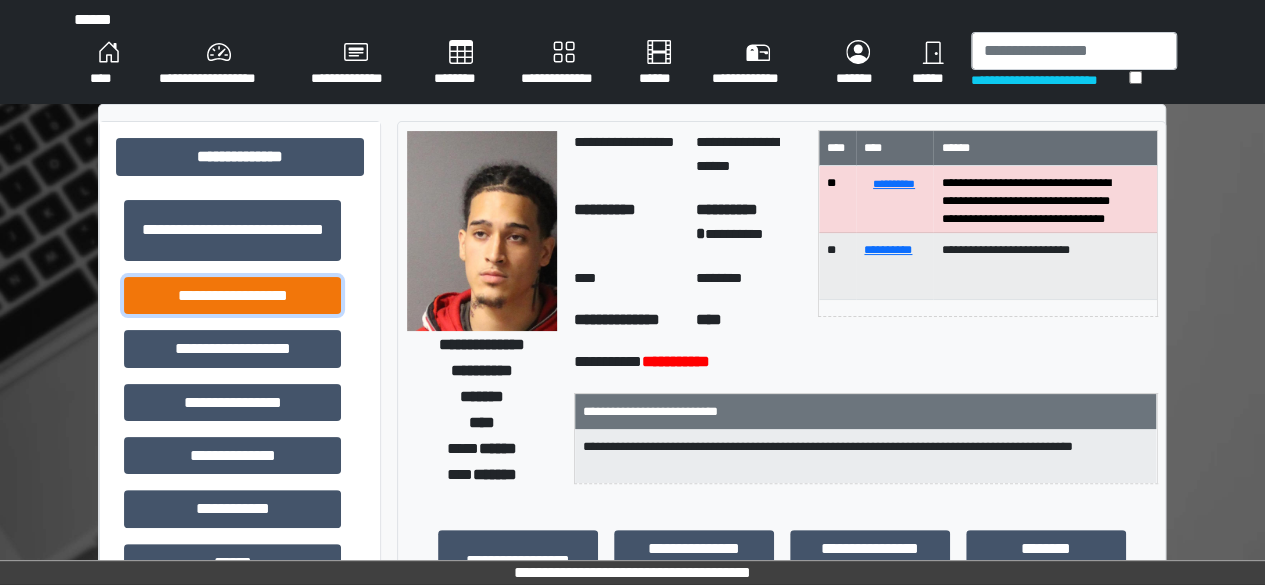 click on "**********" at bounding box center (232, 295) 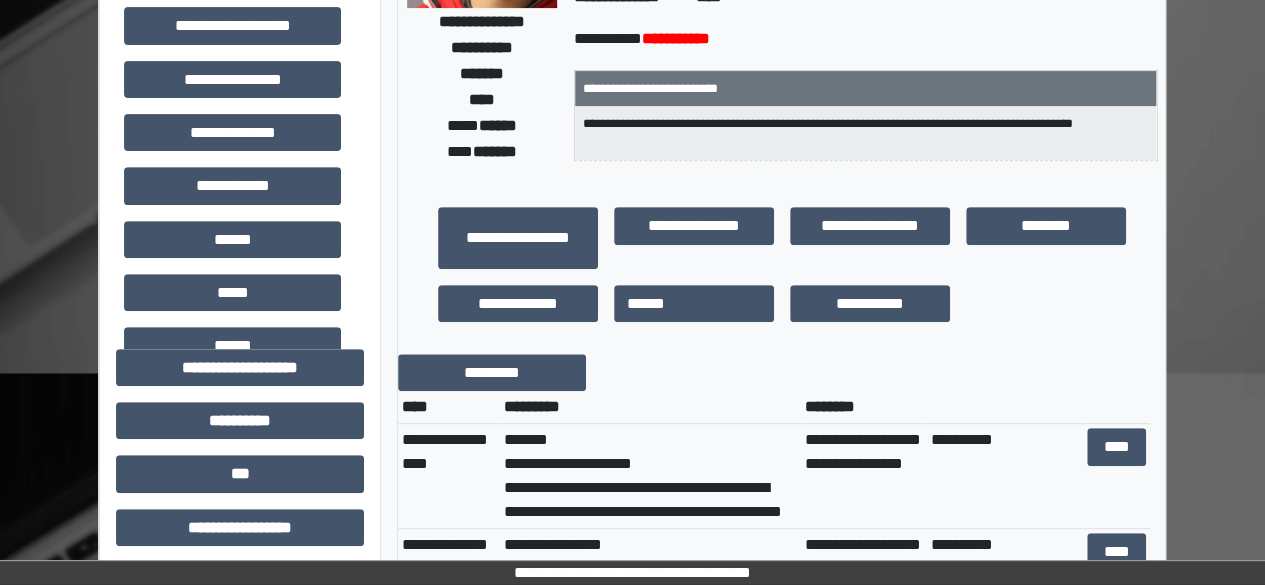 scroll, scrollTop: 403, scrollLeft: 0, axis: vertical 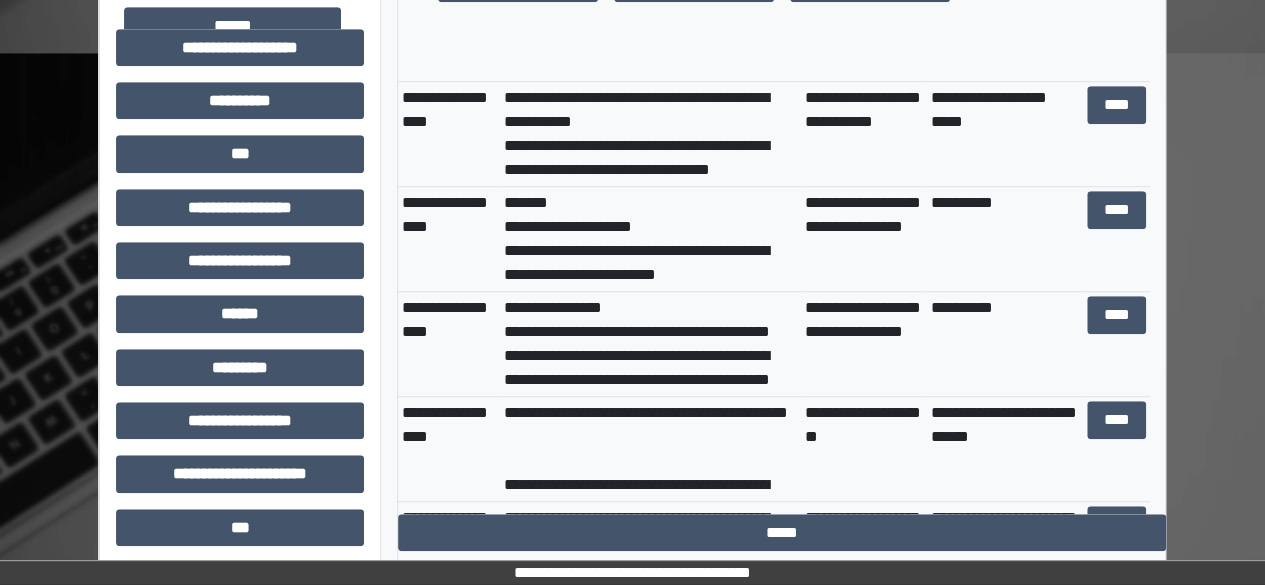 click on "**********" at bounding box center [864, 344] 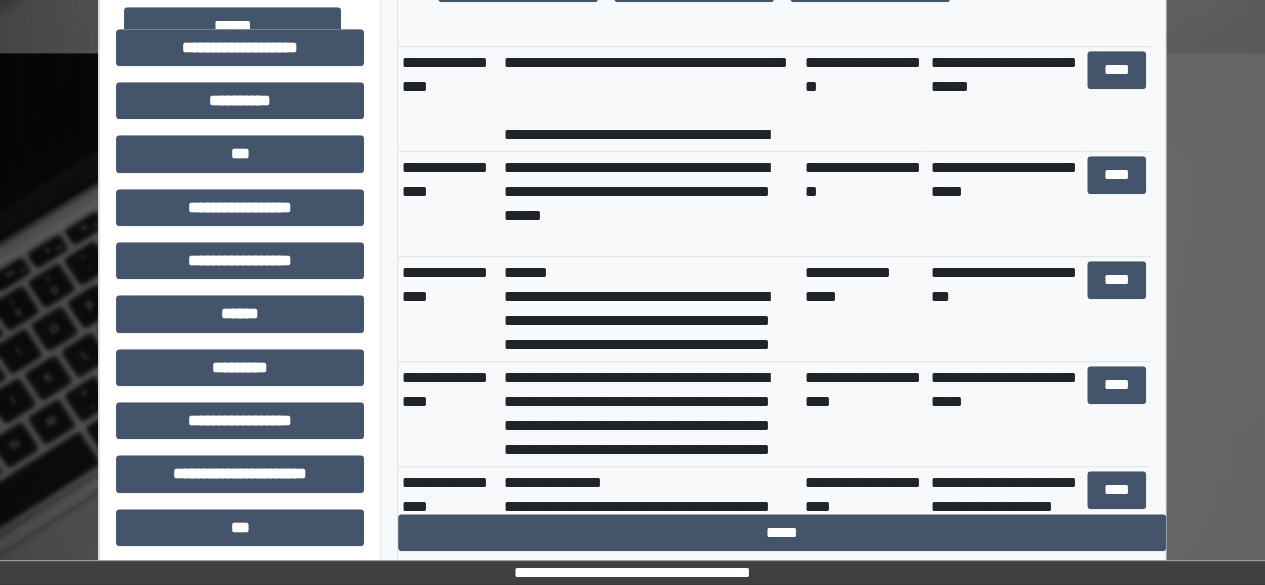 scroll, scrollTop: 695, scrollLeft: 0, axis: vertical 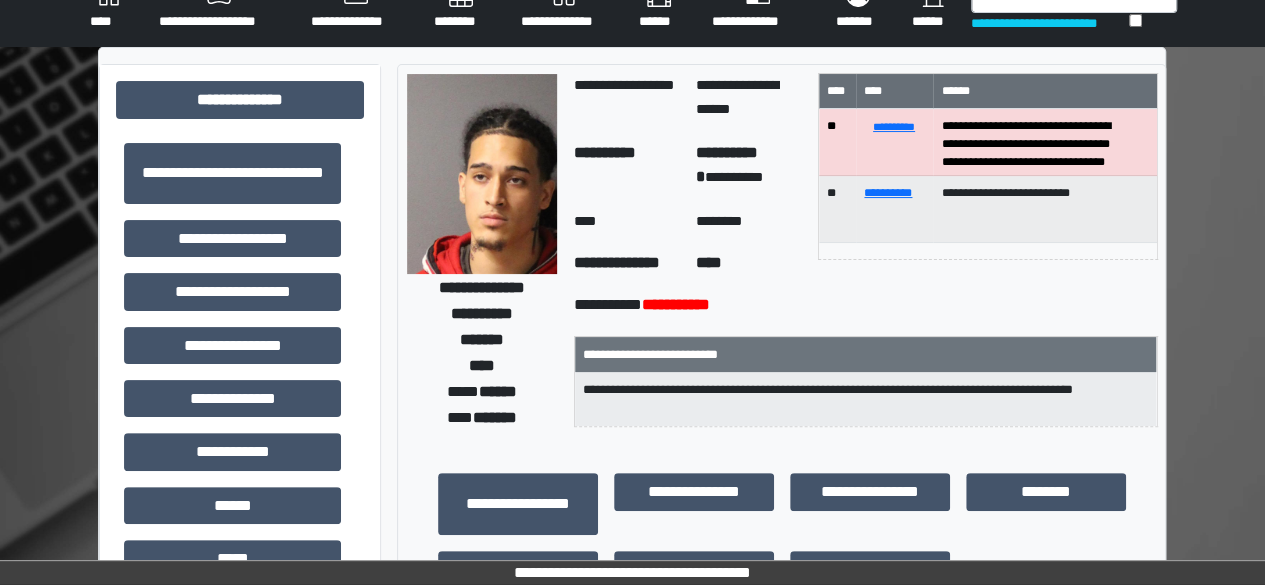 click on "**********" at bounding box center [1050, 23] 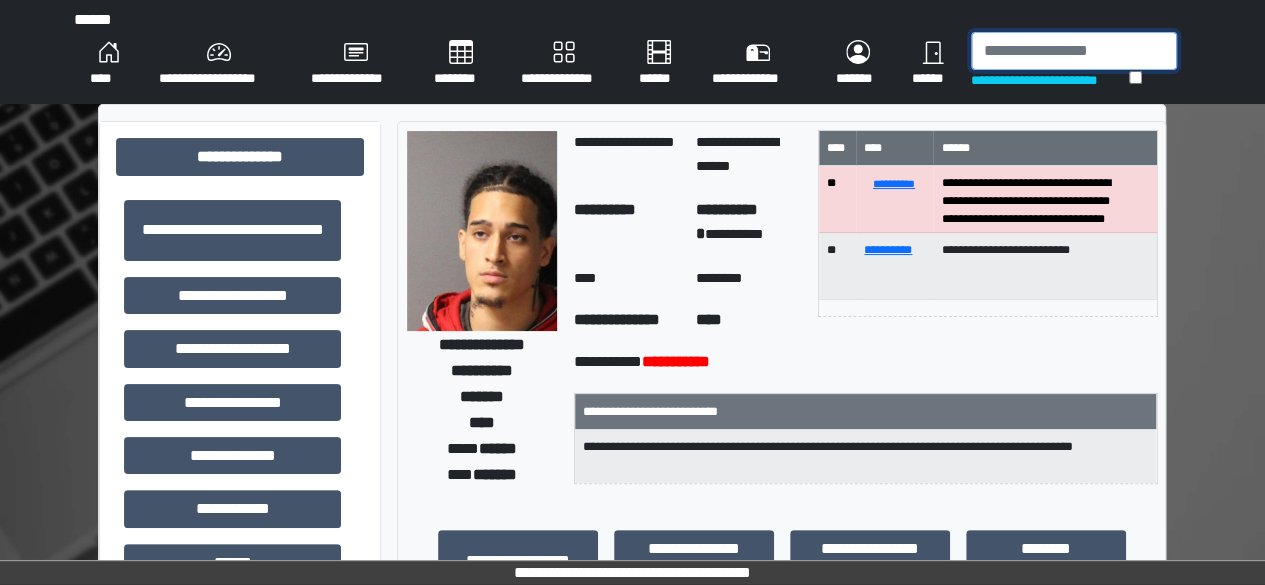 click at bounding box center [1074, 51] 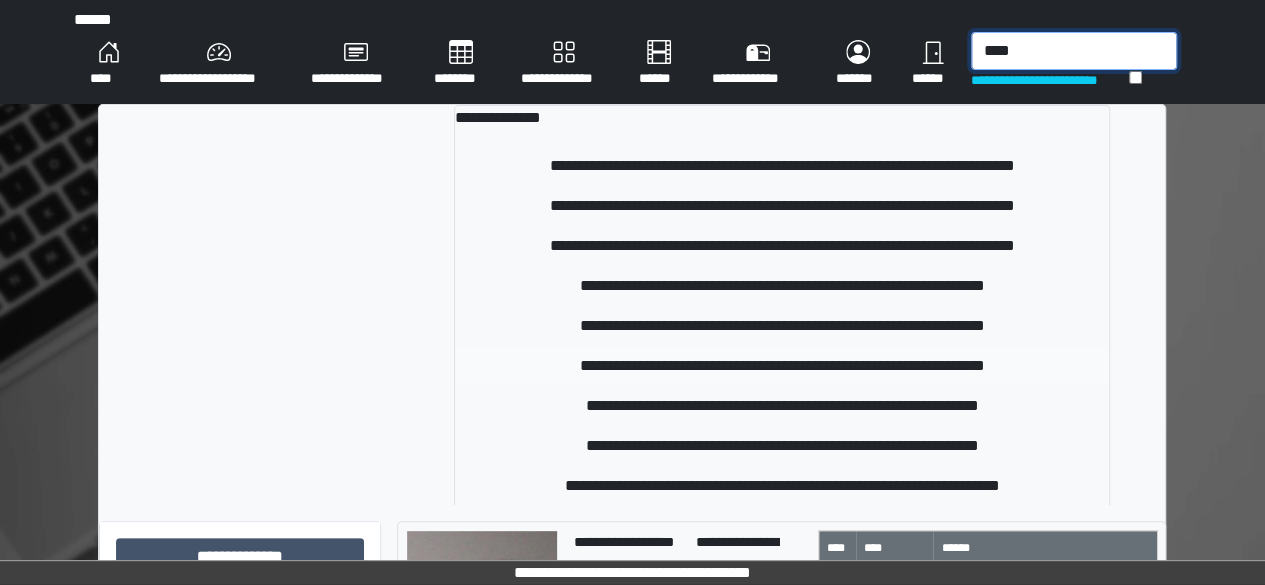 scroll, scrollTop: 129, scrollLeft: 0, axis: vertical 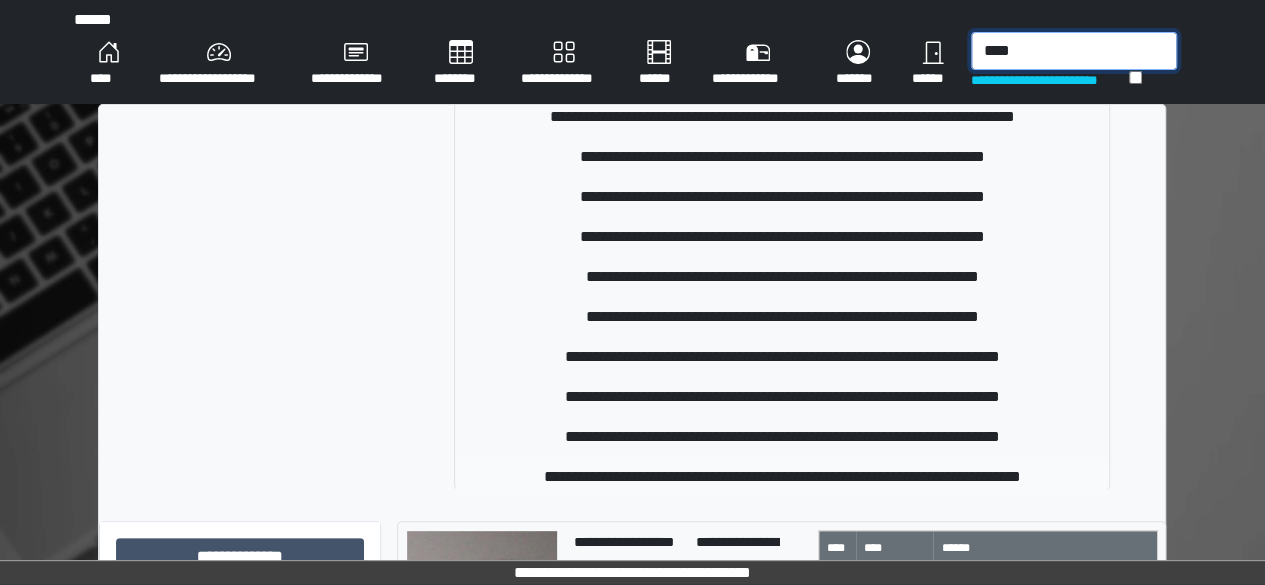type on "****" 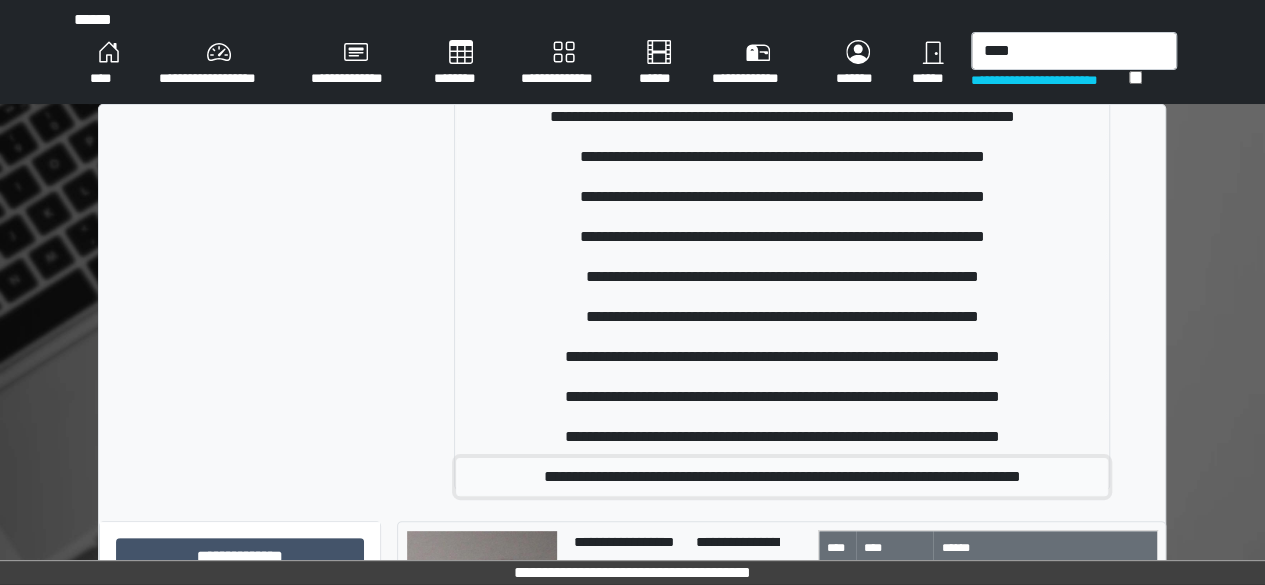 click on "**********" at bounding box center (782, 477) 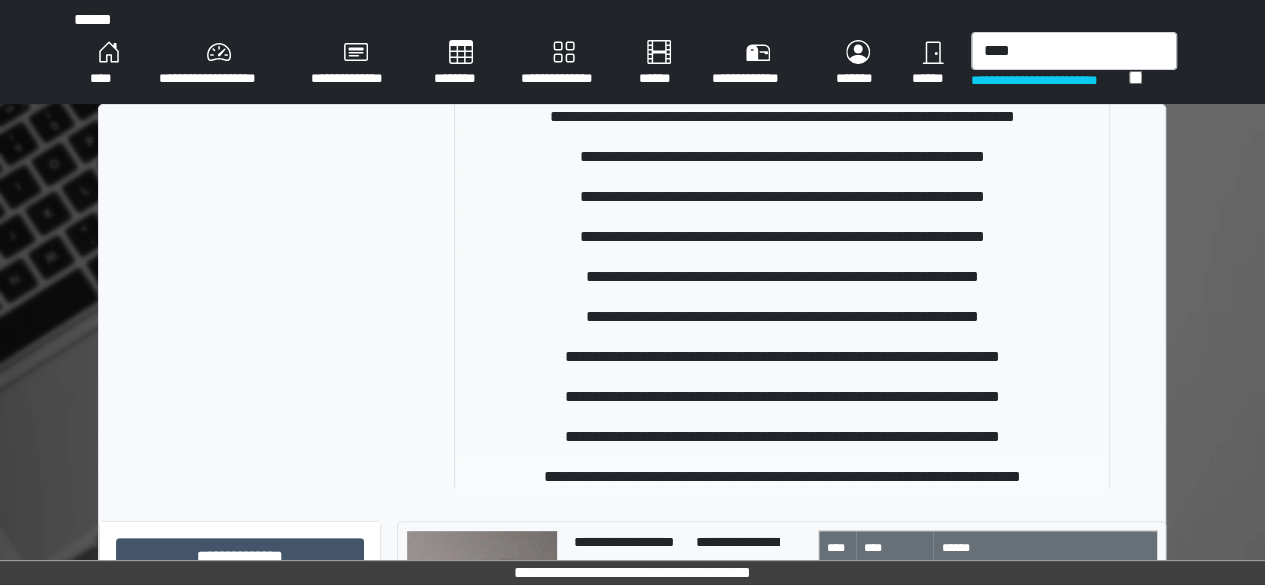 type 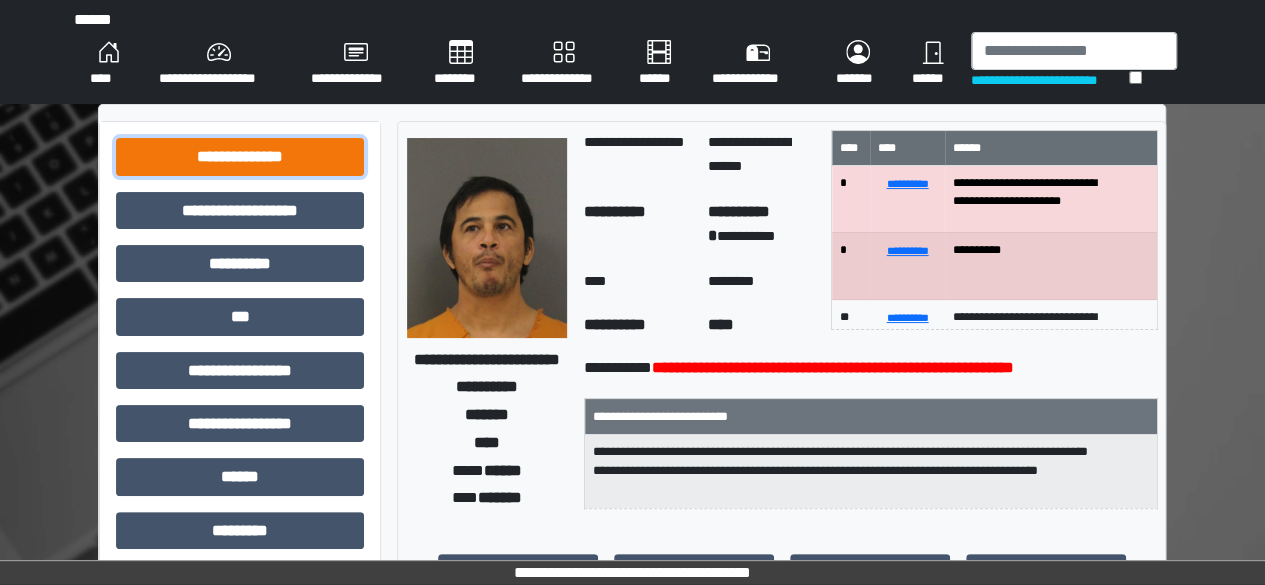 click on "**********" at bounding box center [240, 156] 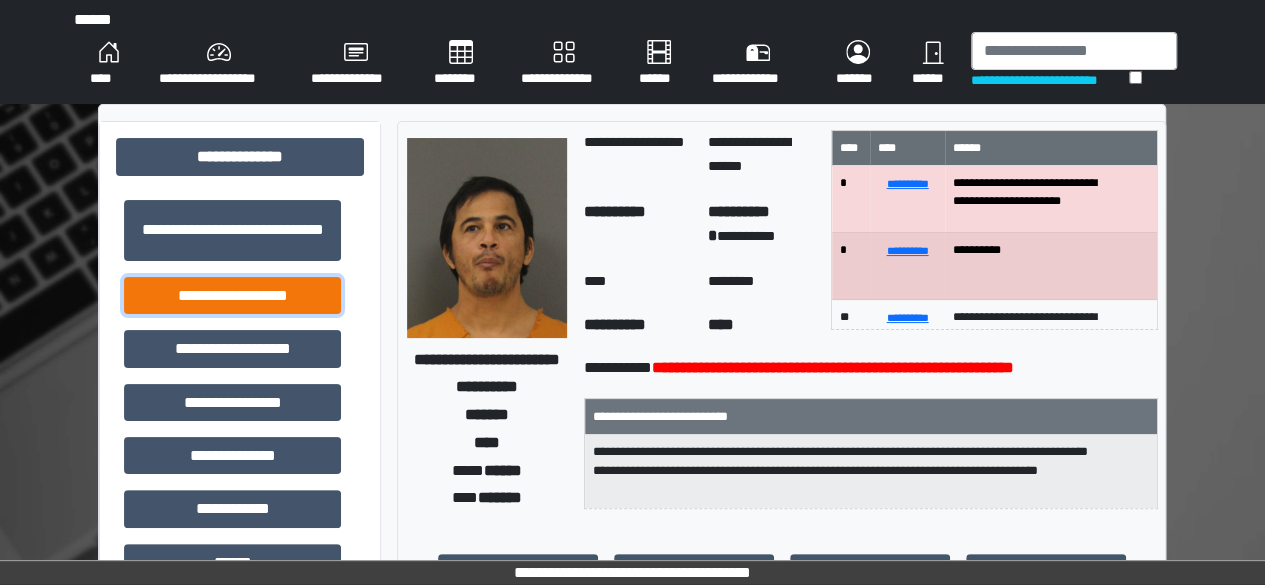 click on "**********" at bounding box center [232, 295] 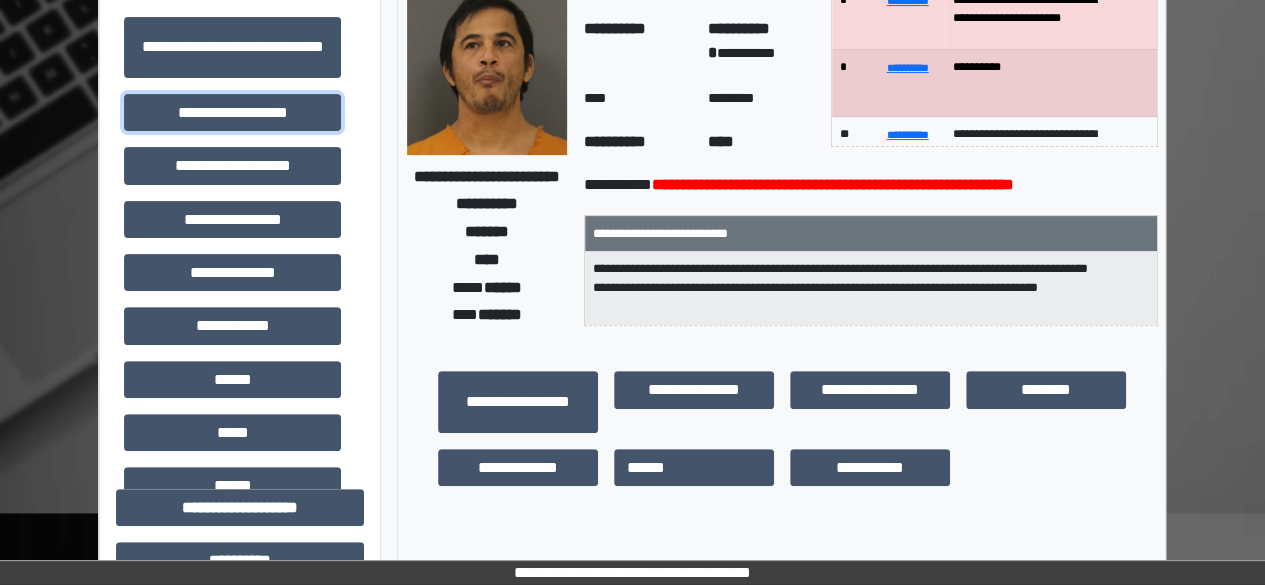 scroll, scrollTop: 279, scrollLeft: 0, axis: vertical 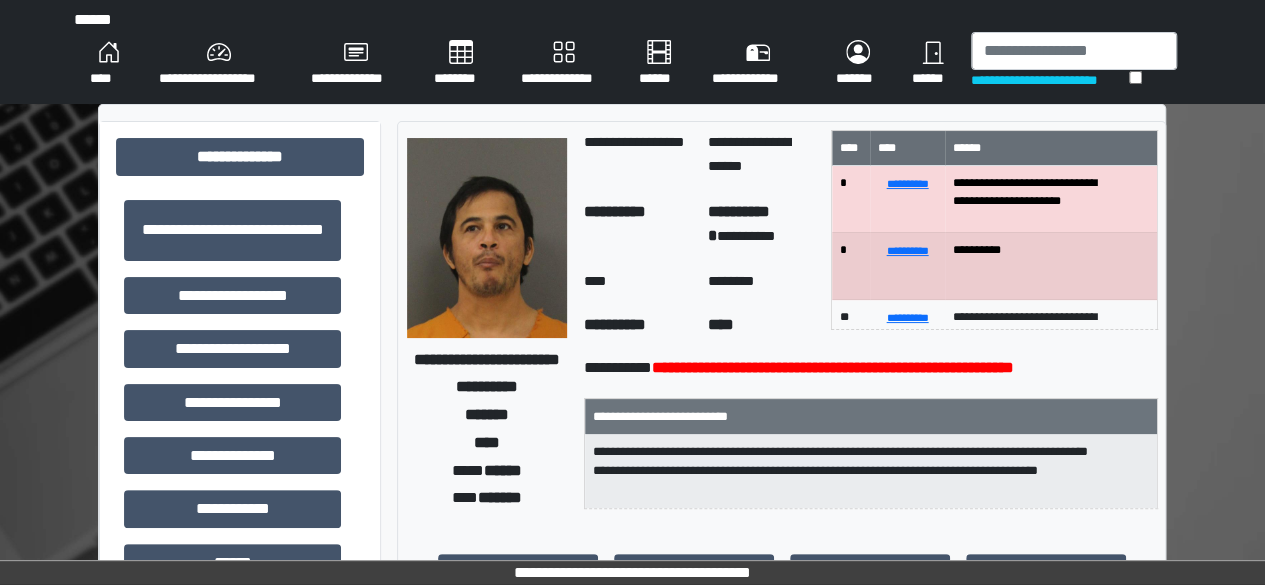 click on "****" at bounding box center [108, 64] 